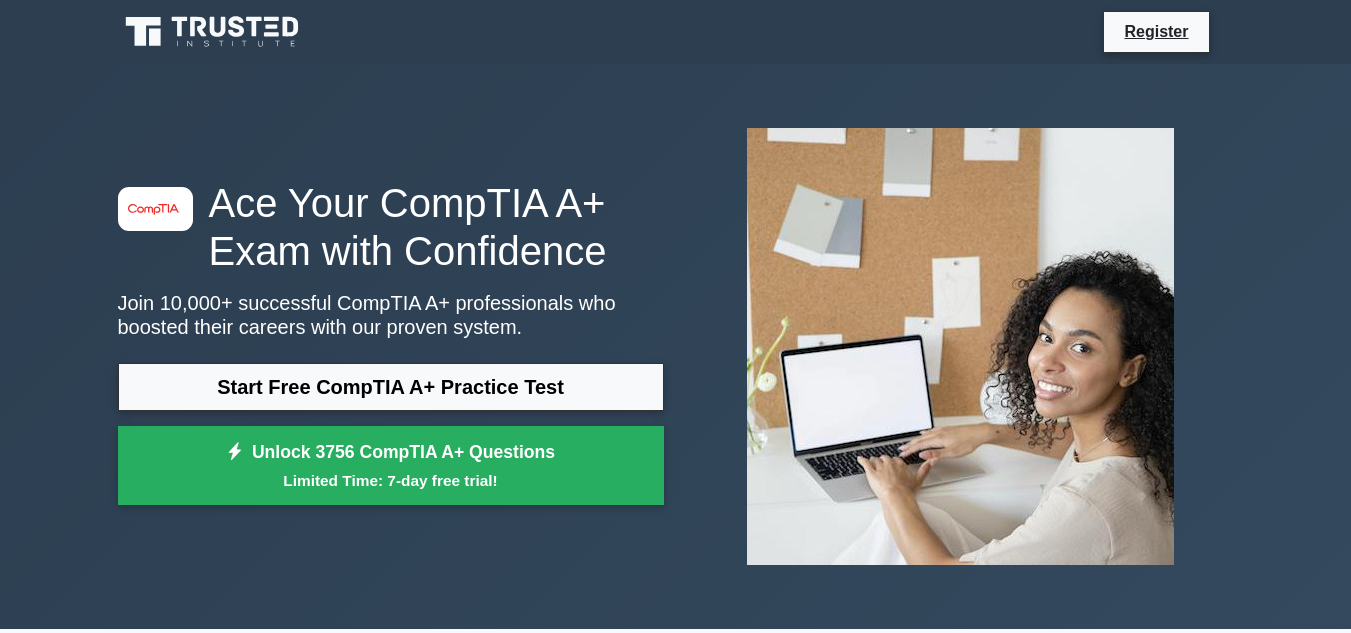 scroll, scrollTop: 0, scrollLeft: 0, axis: both 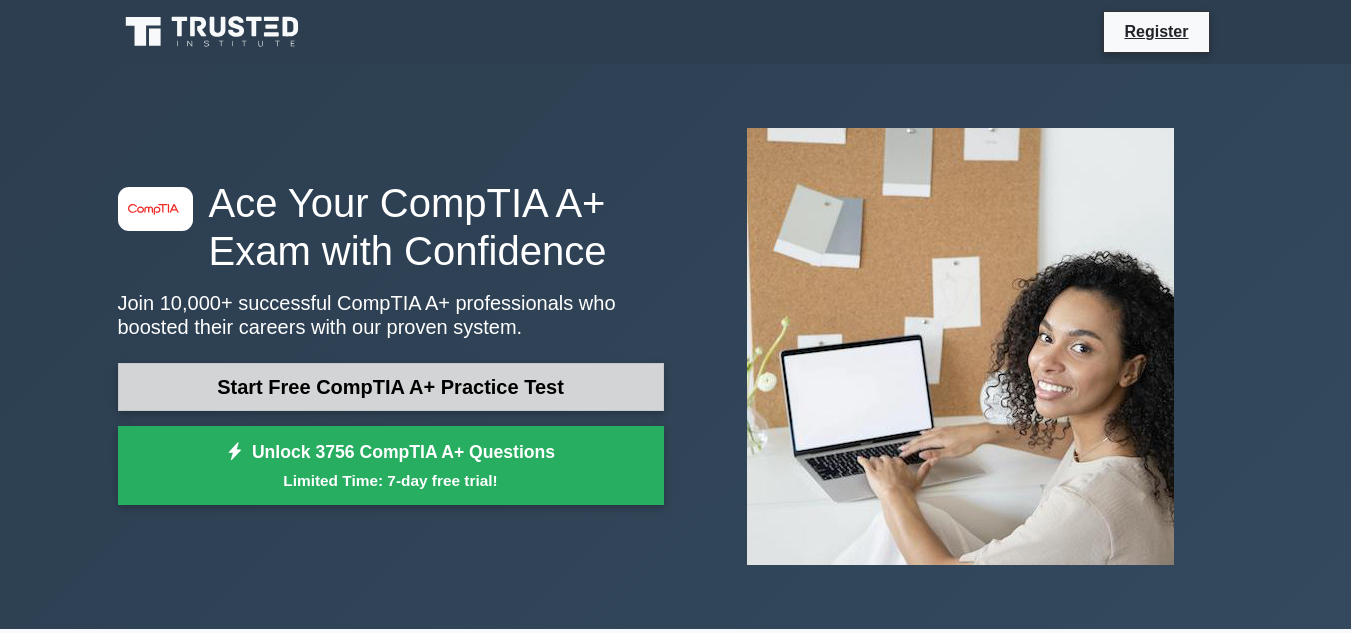 click on "Start Free CompTIA A+ Practice Test" at bounding box center [391, 387] 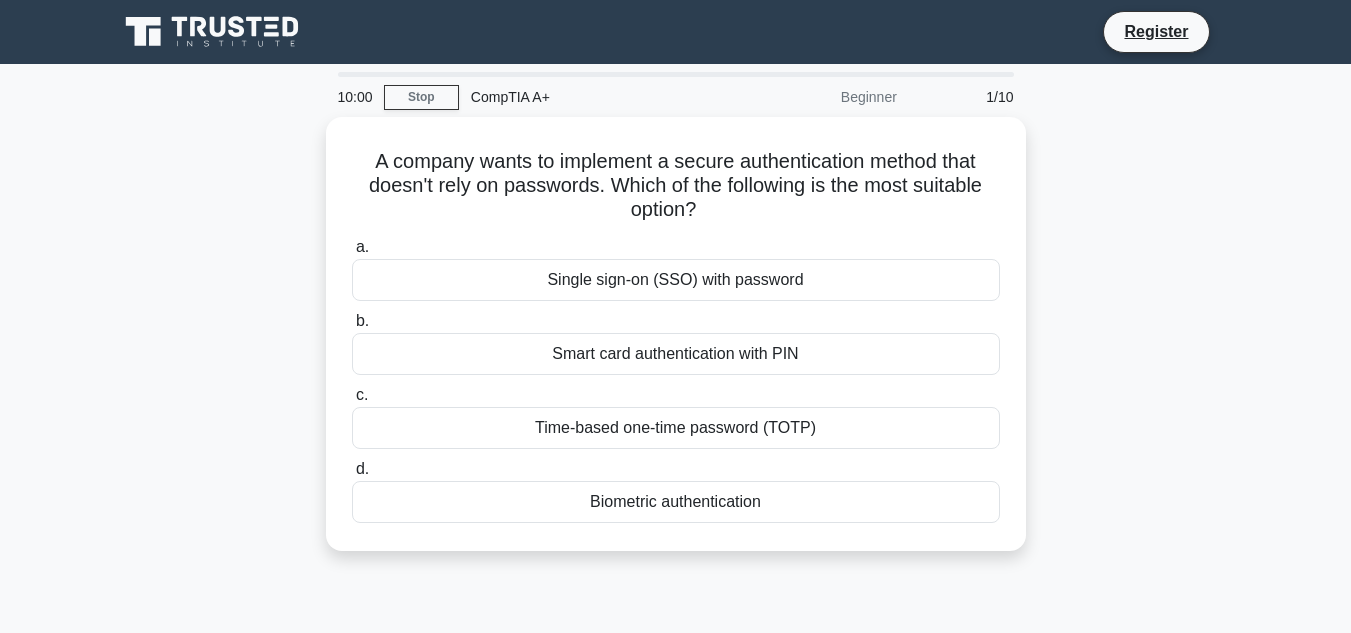 scroll, scrollTop: 0, scrollLeft: 0, axis: both 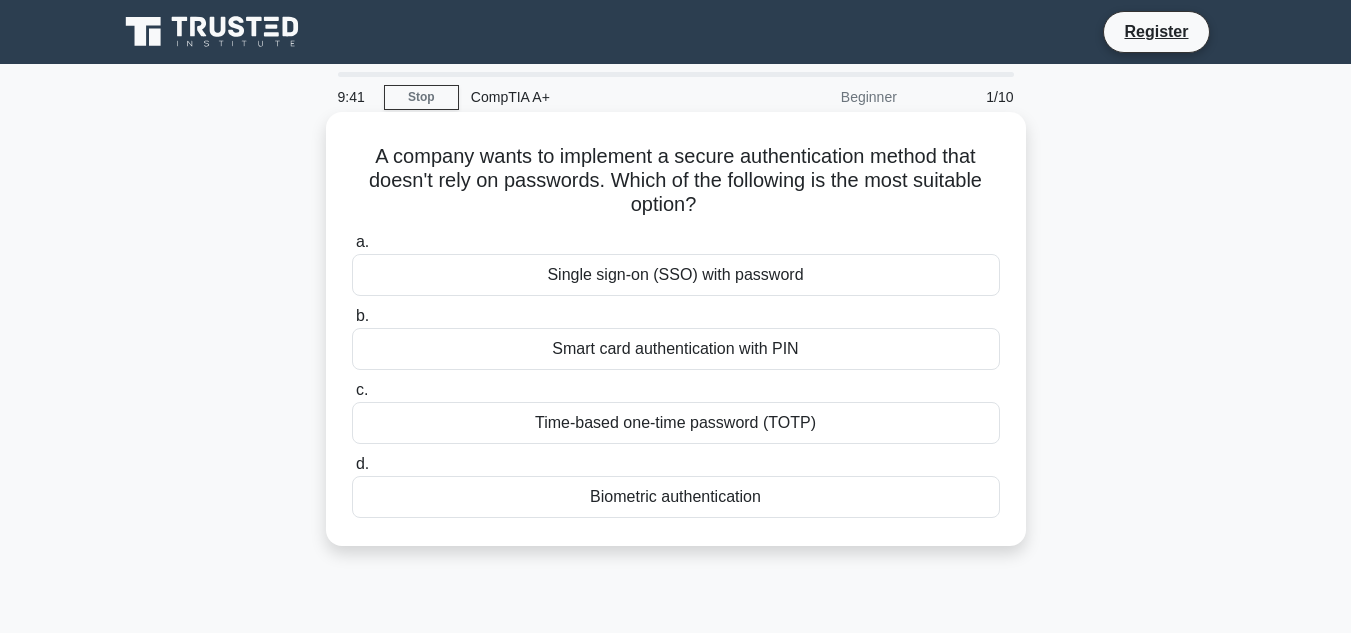 click on "Biometric authentication" at bounding box center (676, 497) 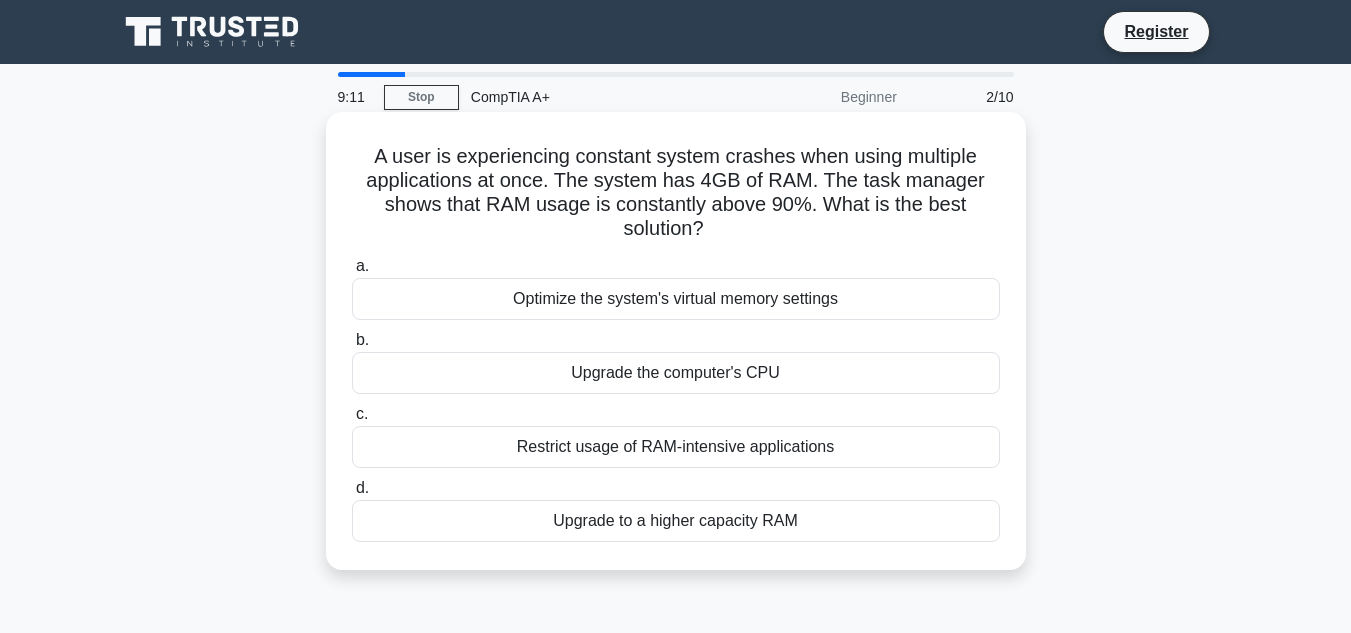 click on "Upgrade to a higher capacity RAM" at bounding box center [676, 521] 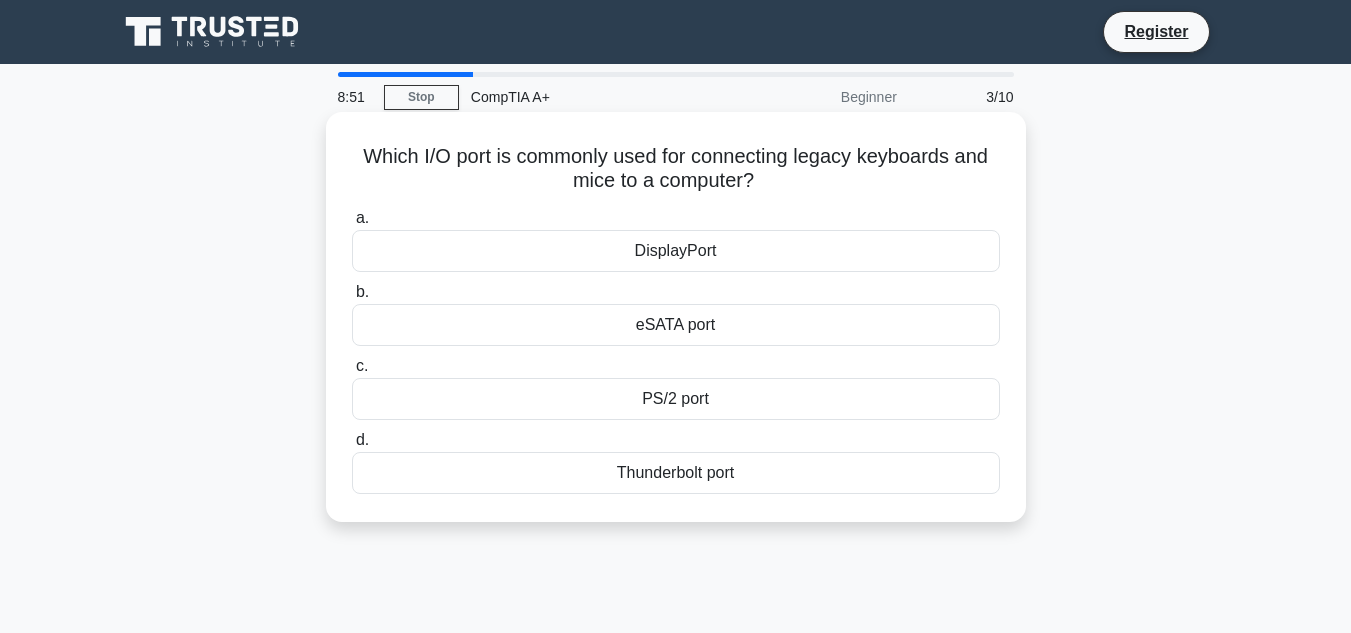 click on "DisplayPort" at bounding box center (676, 251) 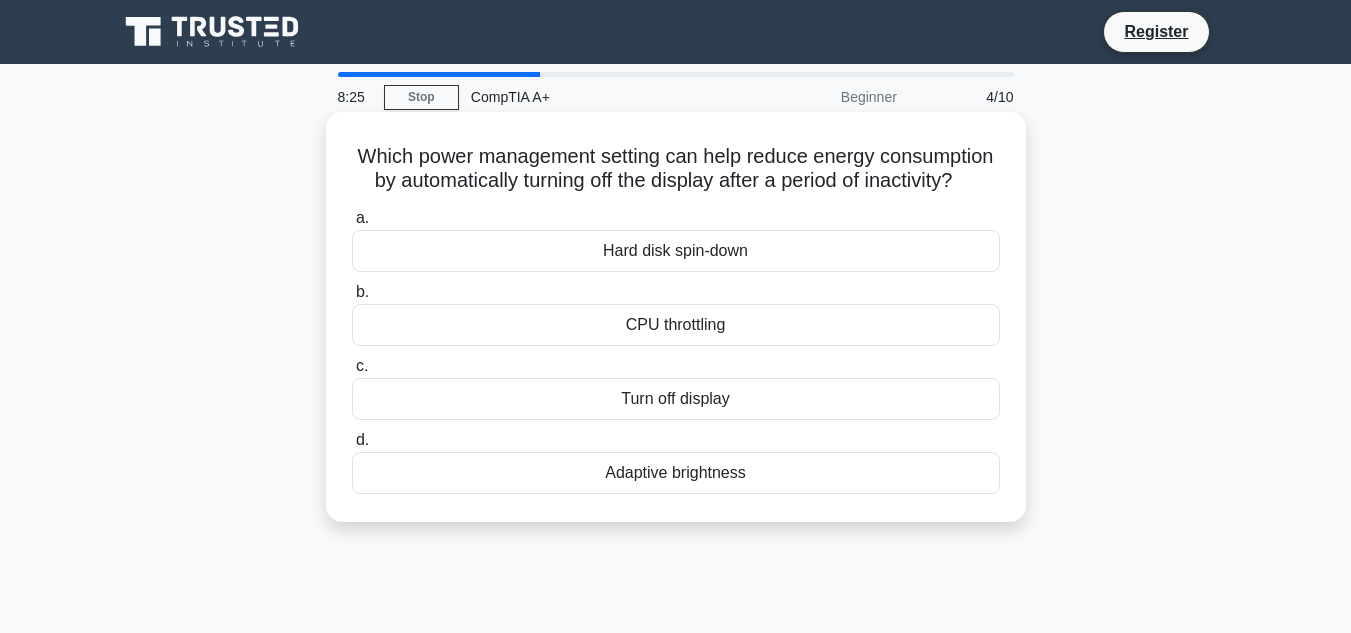 click on "Turn off display" at bounding box center (676, 399) 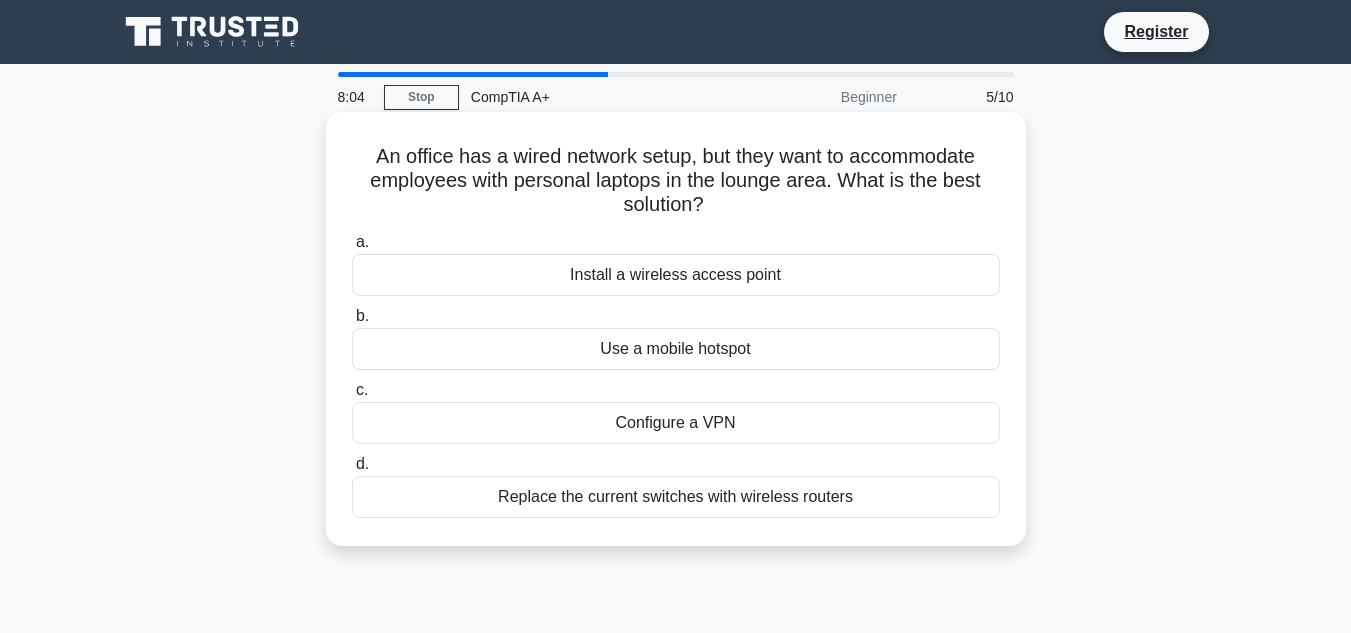 click on "Install a wireless access point" at bounding box center (676, 275) 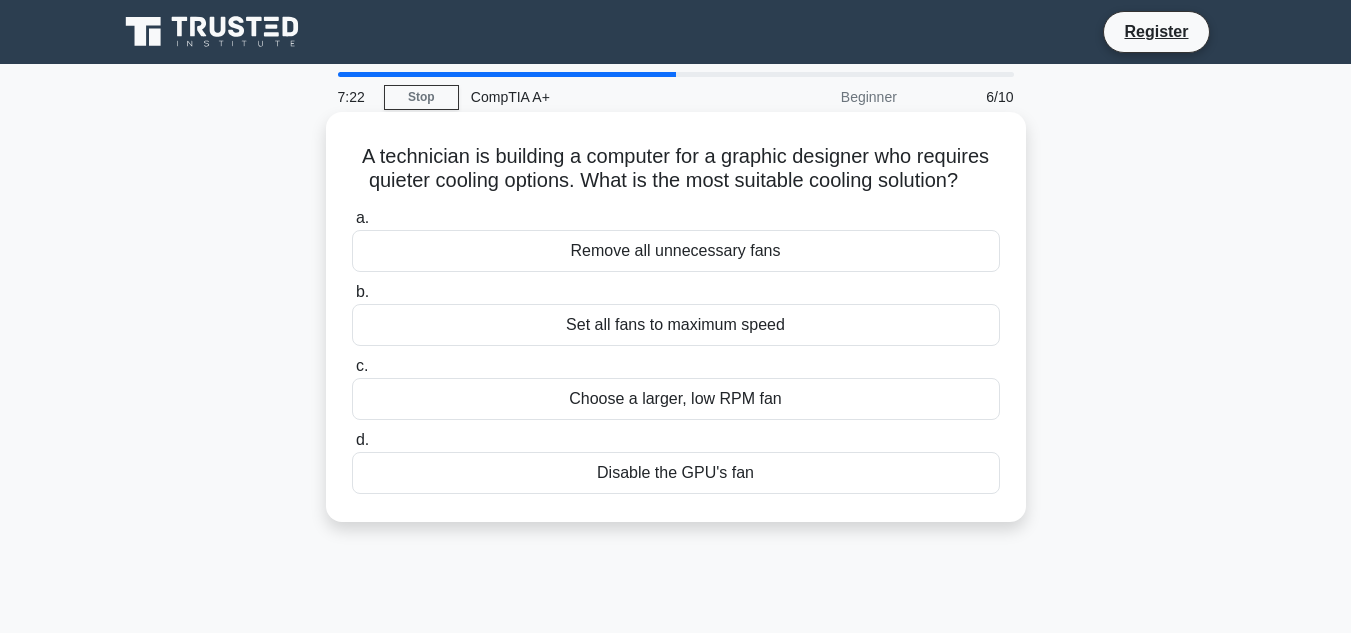 click on "Choose a larger, low RPM fan" at bounding box center (676, 399) 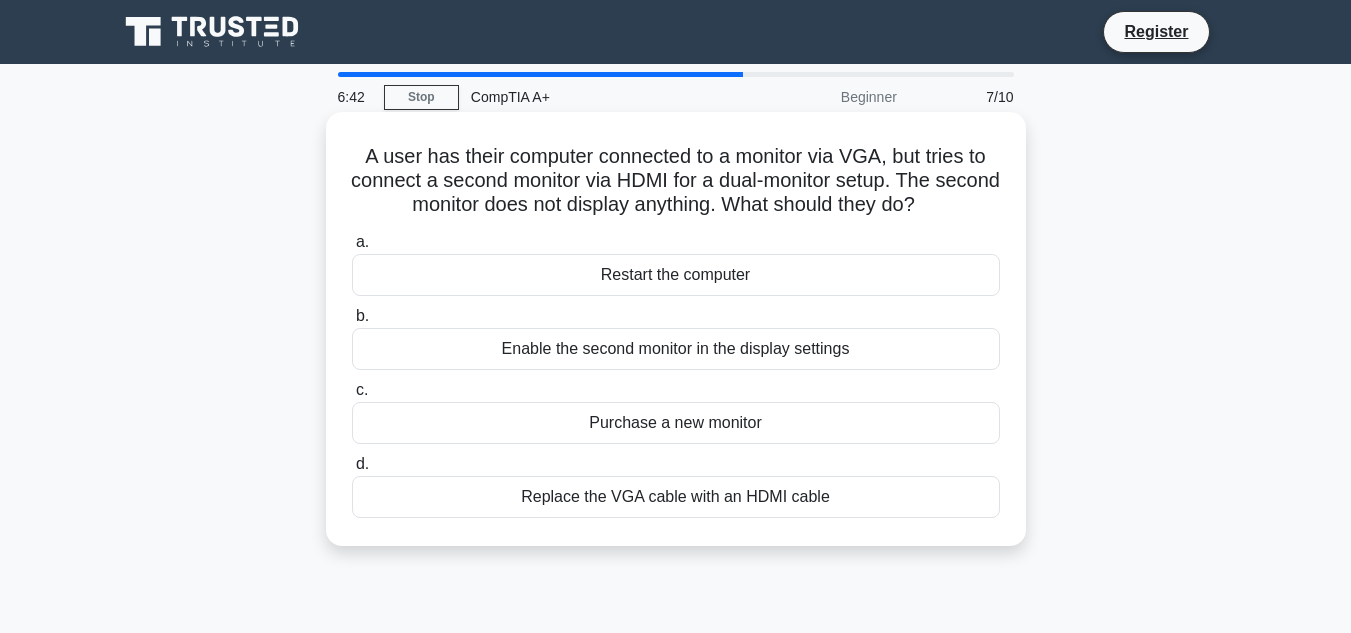 click on "Enable the second monitor in the display settings" at bounding box center (676, 349) 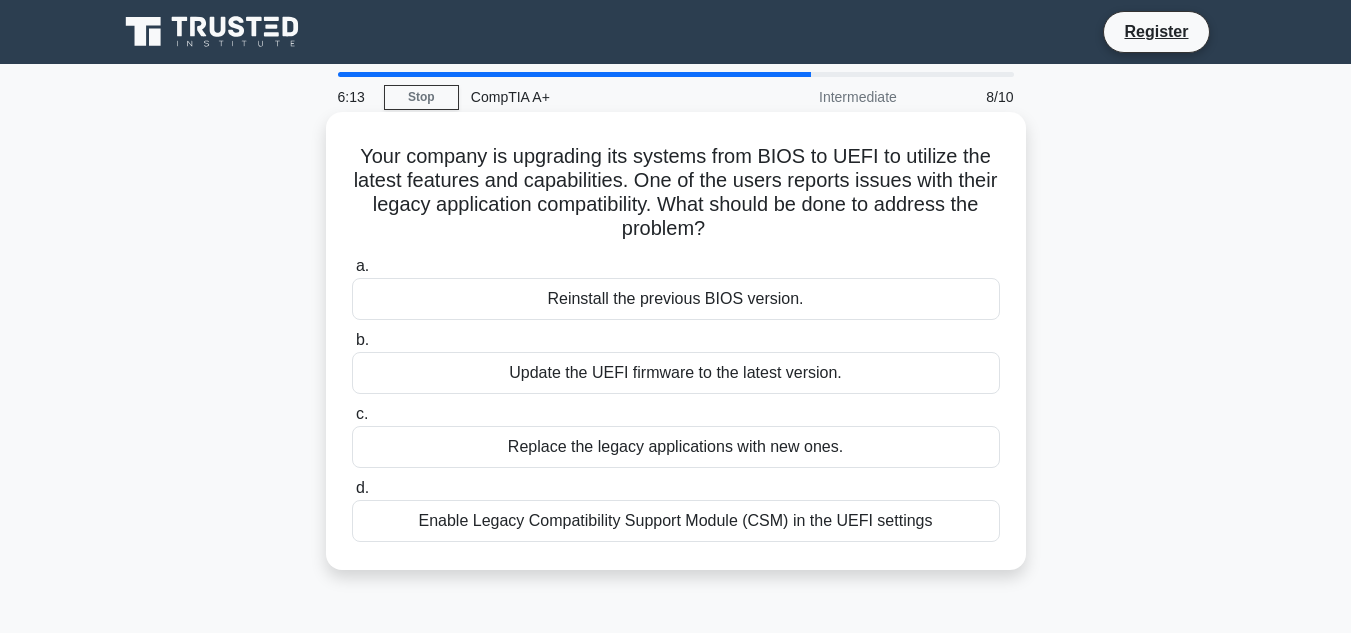 click on "Enable Legacy Compatibility Support Module (CSM) in the UEFI settings" at bounding box center [676, 521] 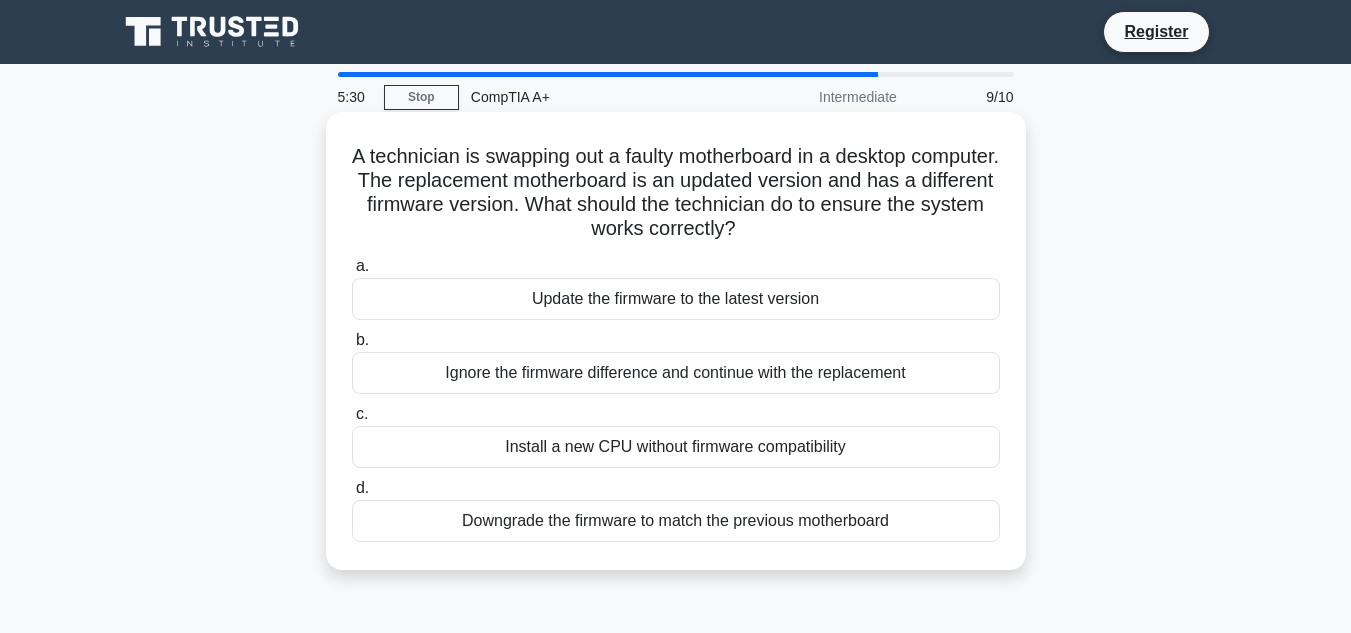 click on "Update the firmware to the latest version" at bounding box center [676, 299] 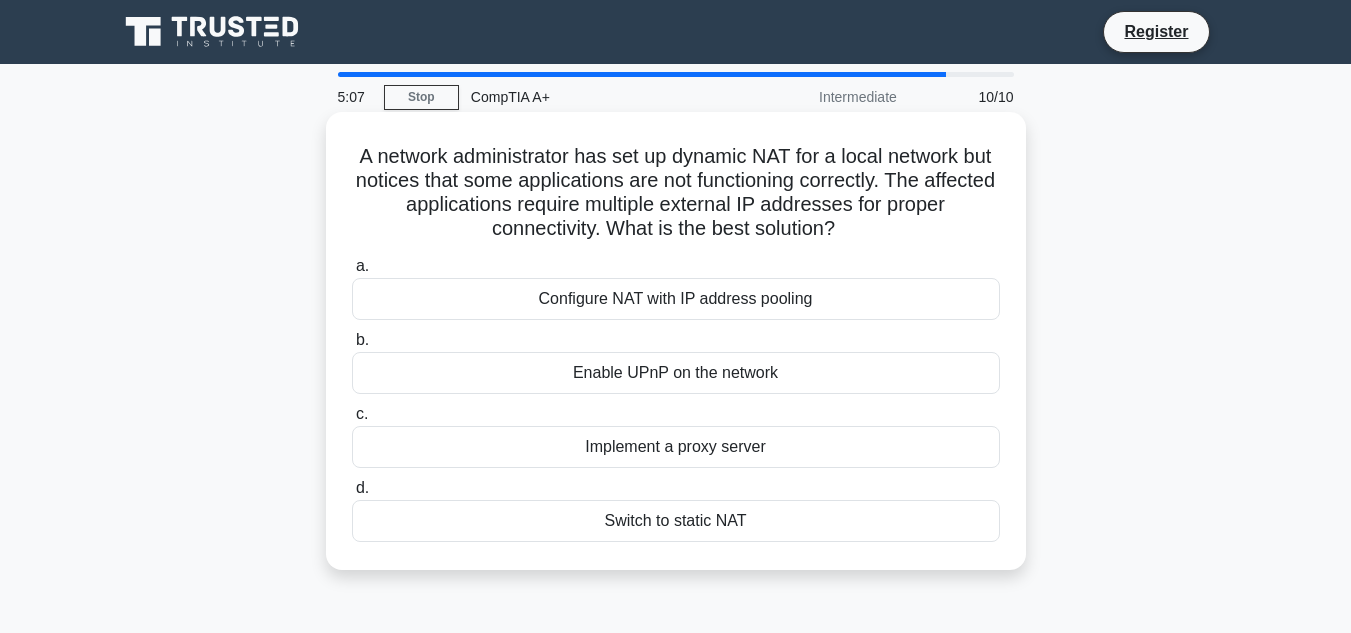click on "Implement a proxy server" at bounding box center [676, 447] 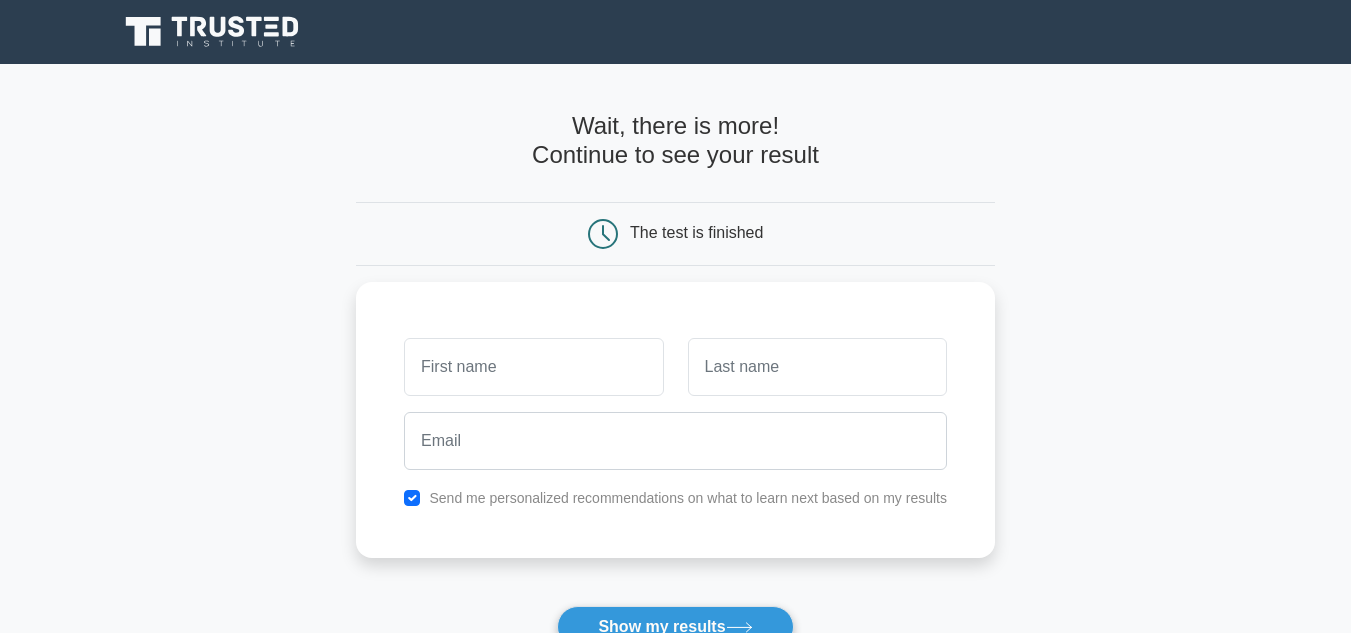 scroll, scrollTop: 0, scrollLeft: 0, axis: both 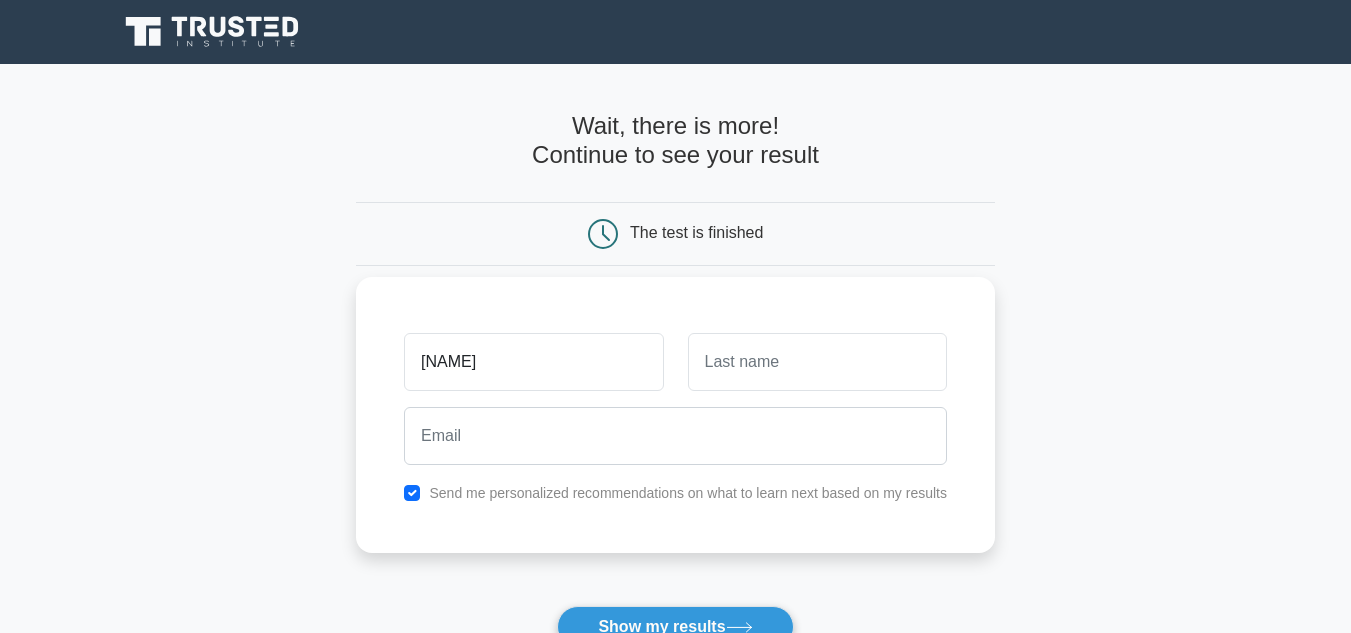 type on "edward" 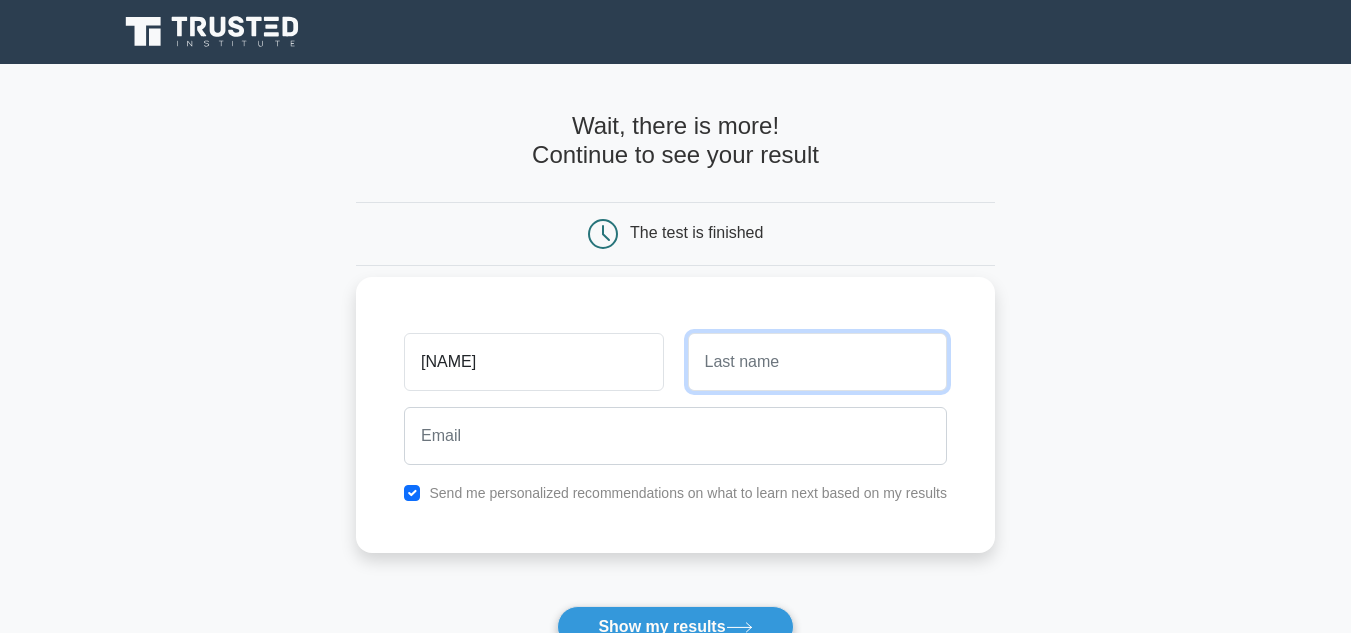 click at bounding box center (817, 362) 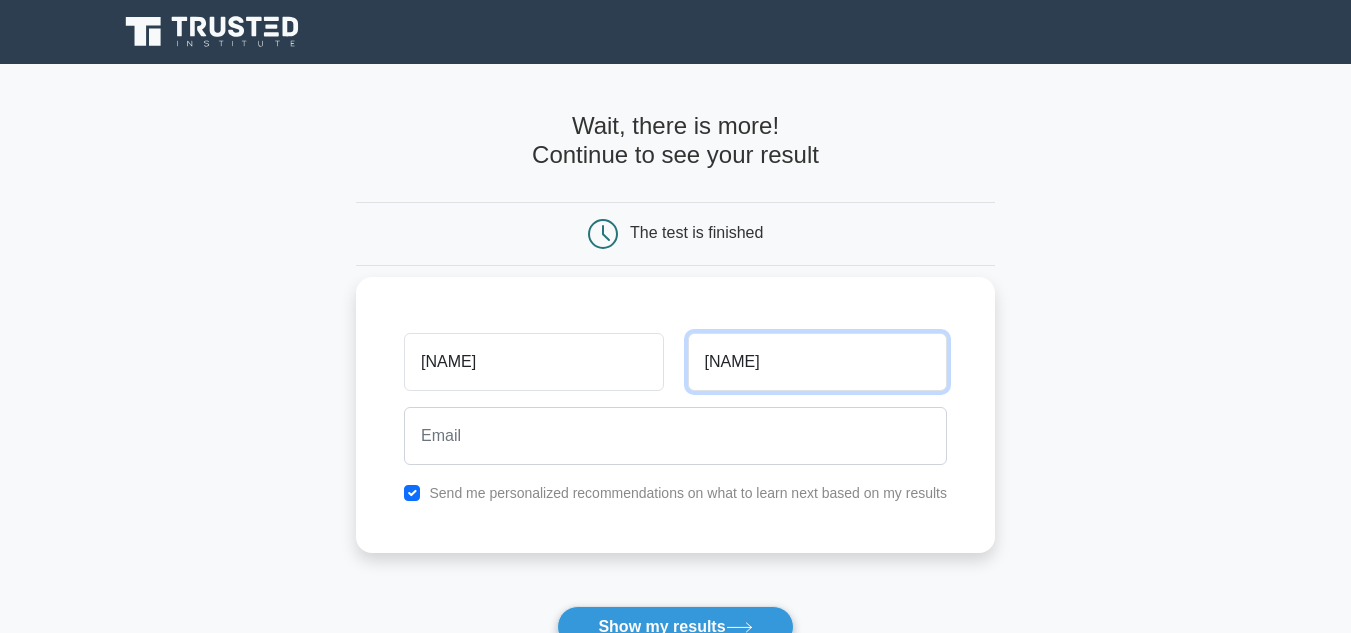 type on "batiste" 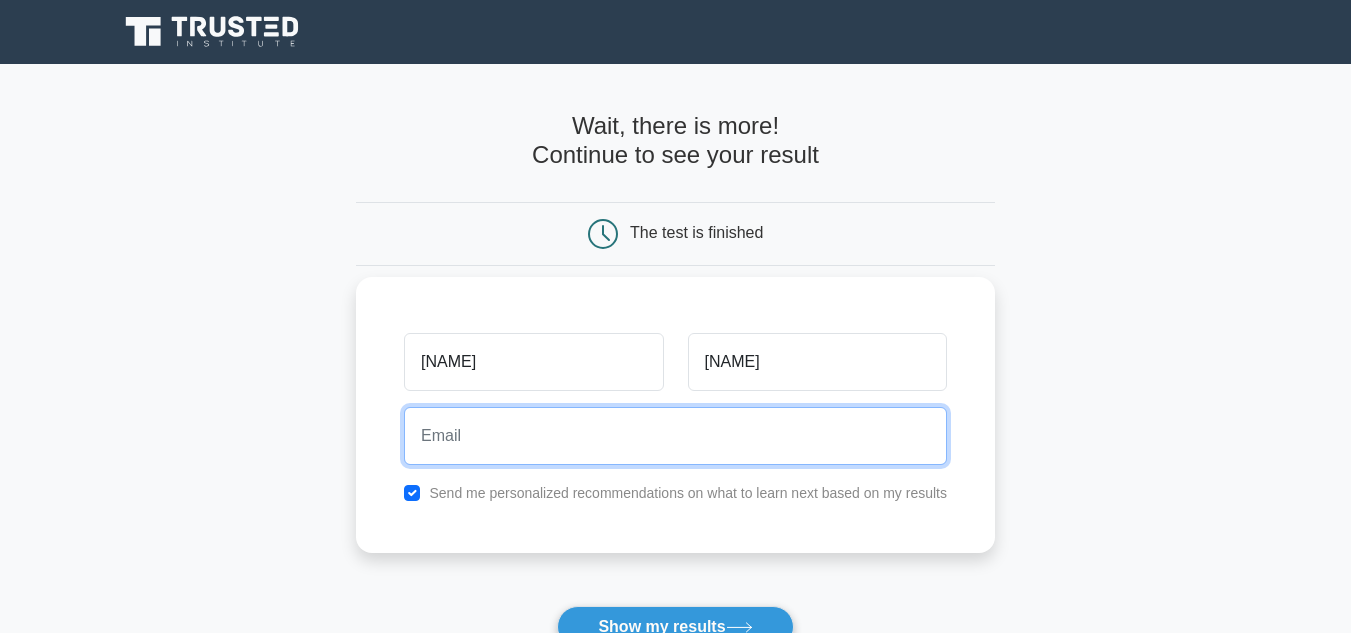 click at bounding box center (675, 436) 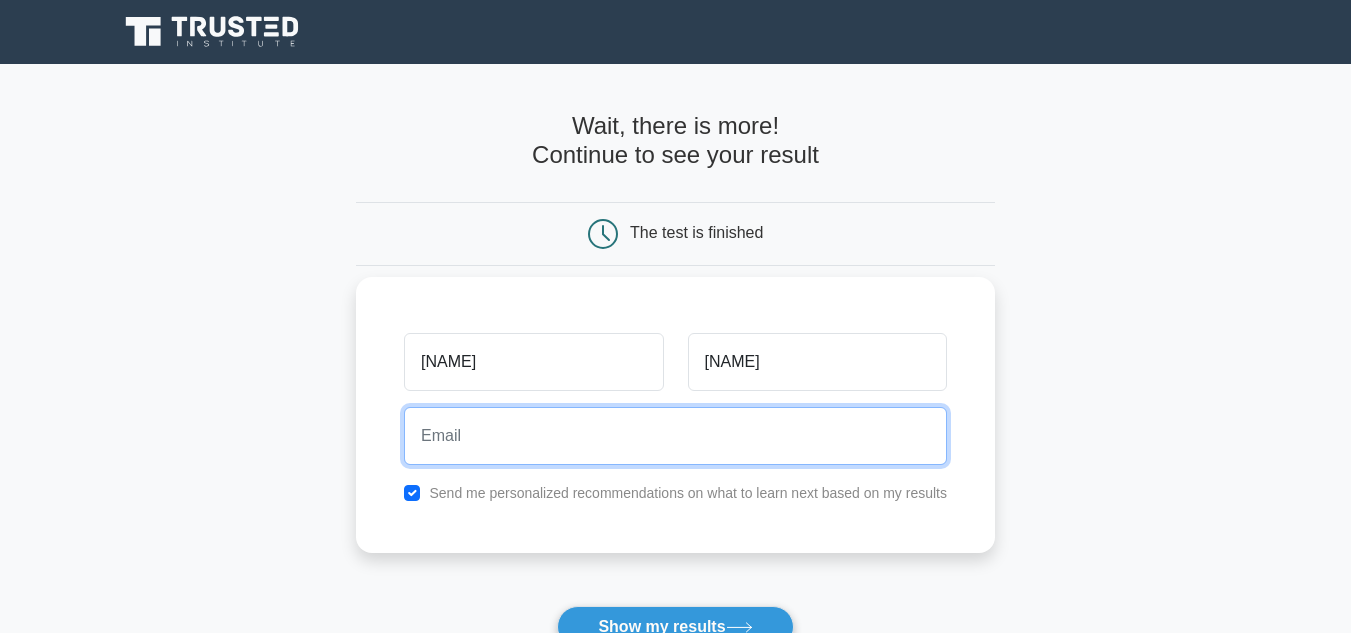 type on "EBATISTE21@GMAIL.COM" 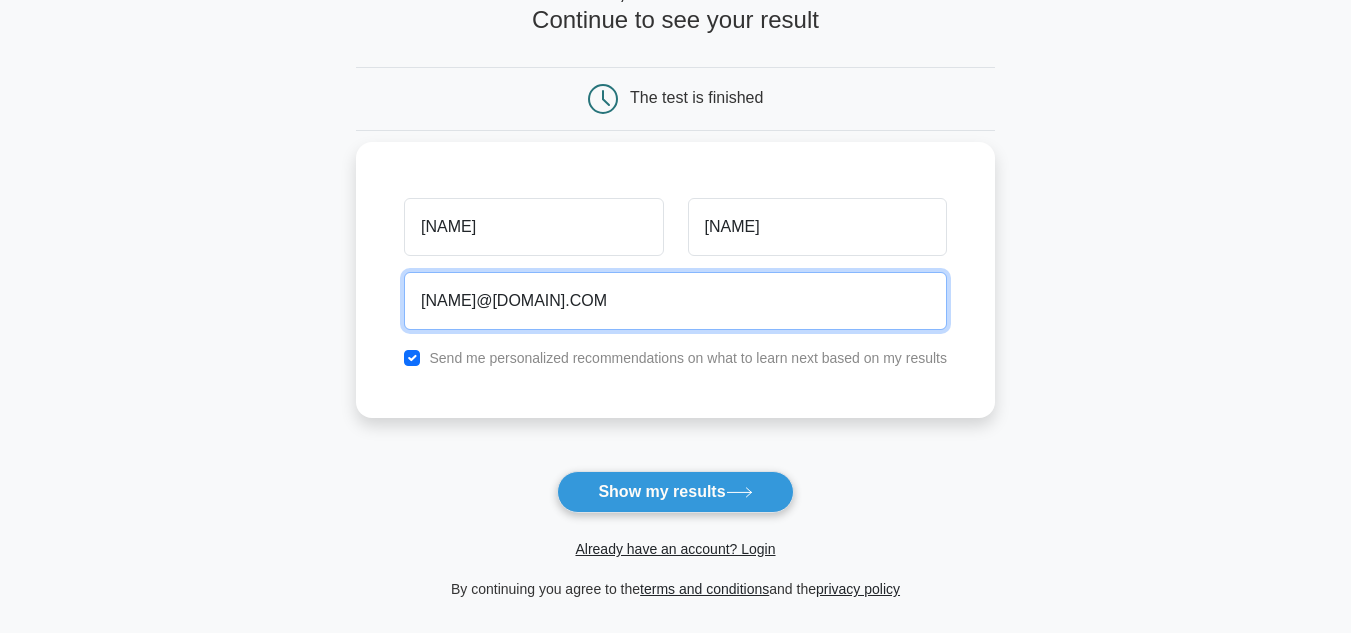 scroll, scrollTop: 136, scrollLeft: 0, axis: vertical 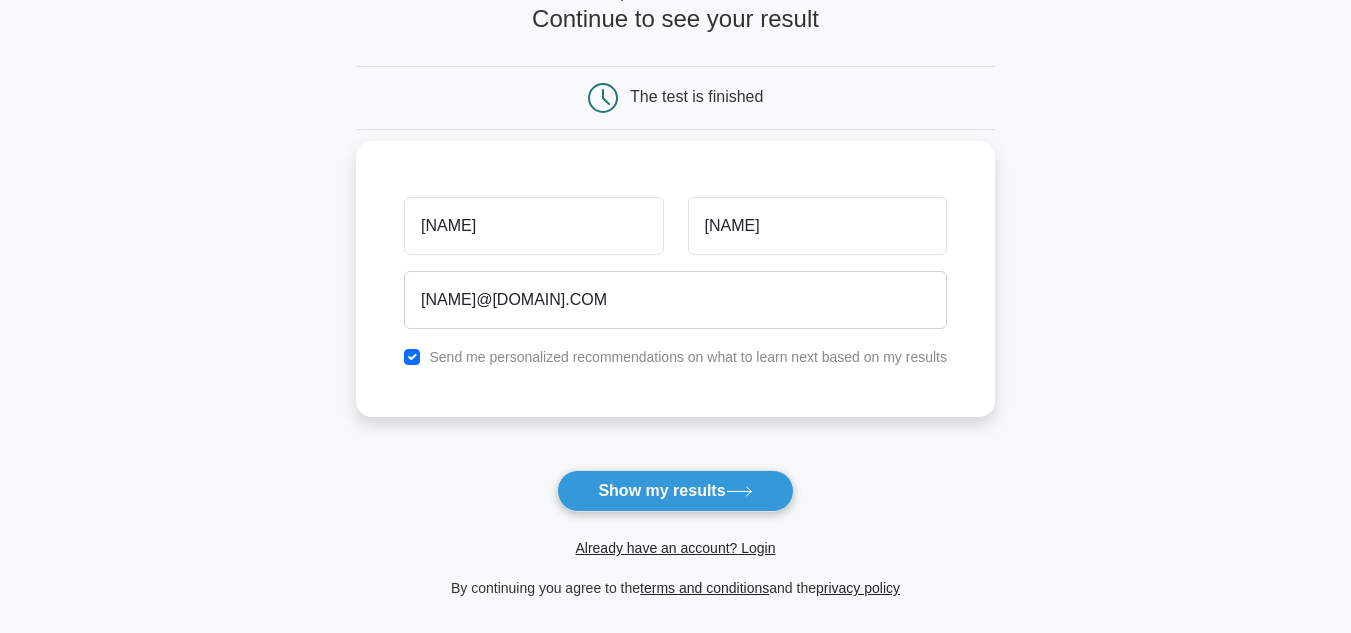 click on "Show my results" at bounding box center [675, 491] 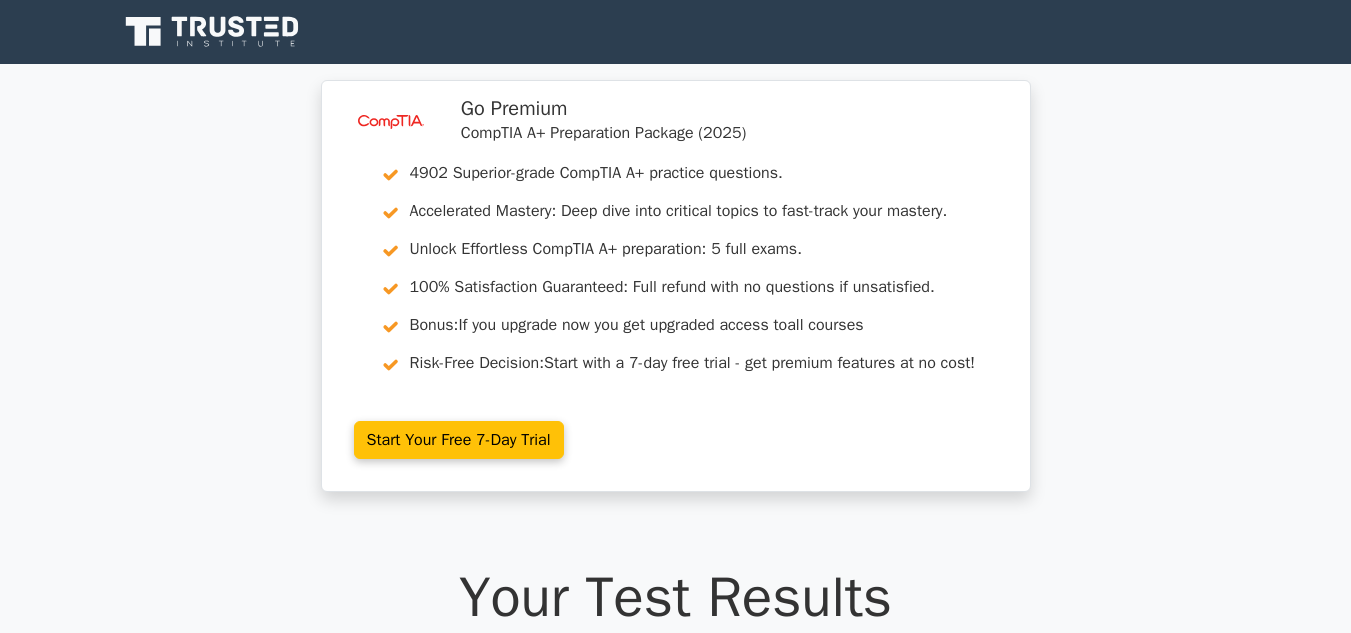 scroll, scrollTop: 0, scrollLeft: 0, axis: both 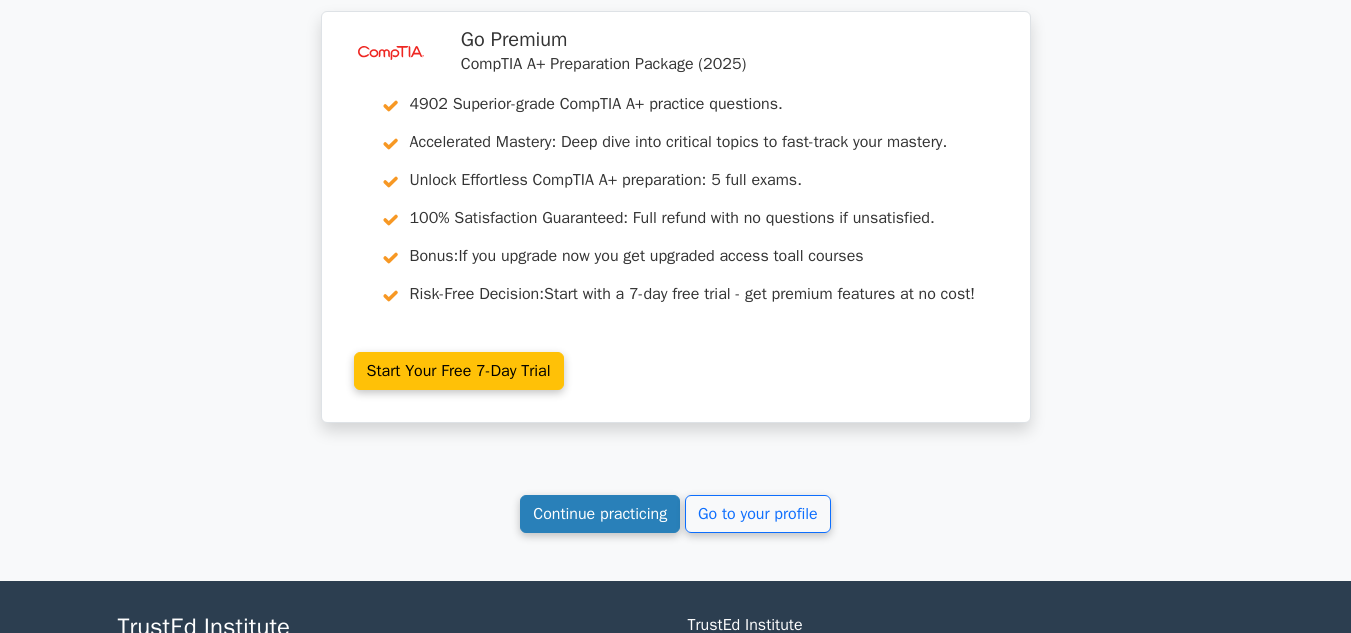 click on "Continue practicing" at bounding box center (600, 514) 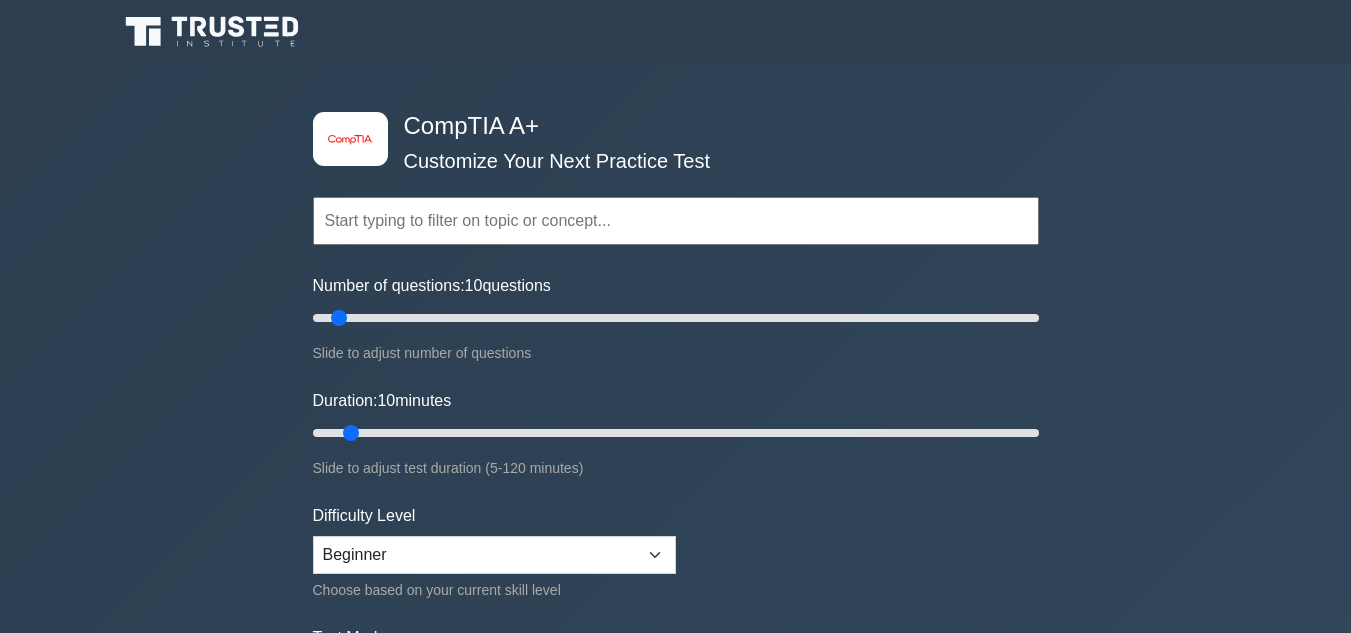 scroll, scrollTop: 0, scrollLeft: 0, axis: both 